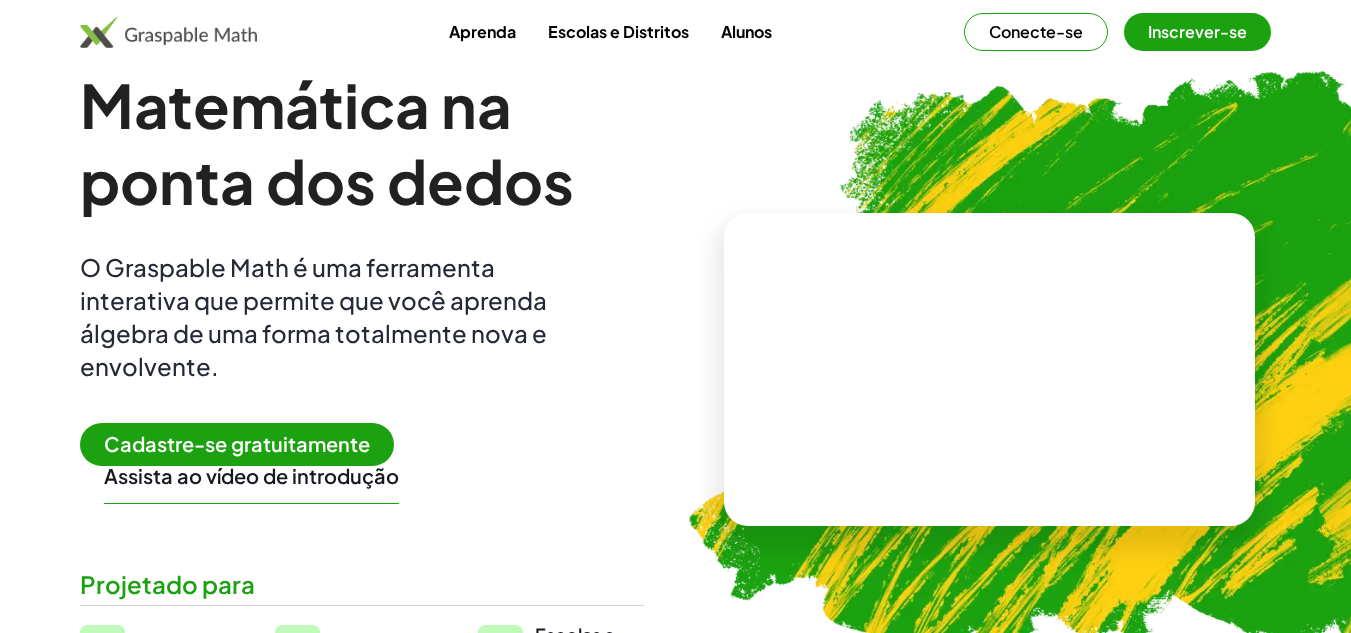 scroll, scrollTop: 0, scrollLeft: 0, axis: both 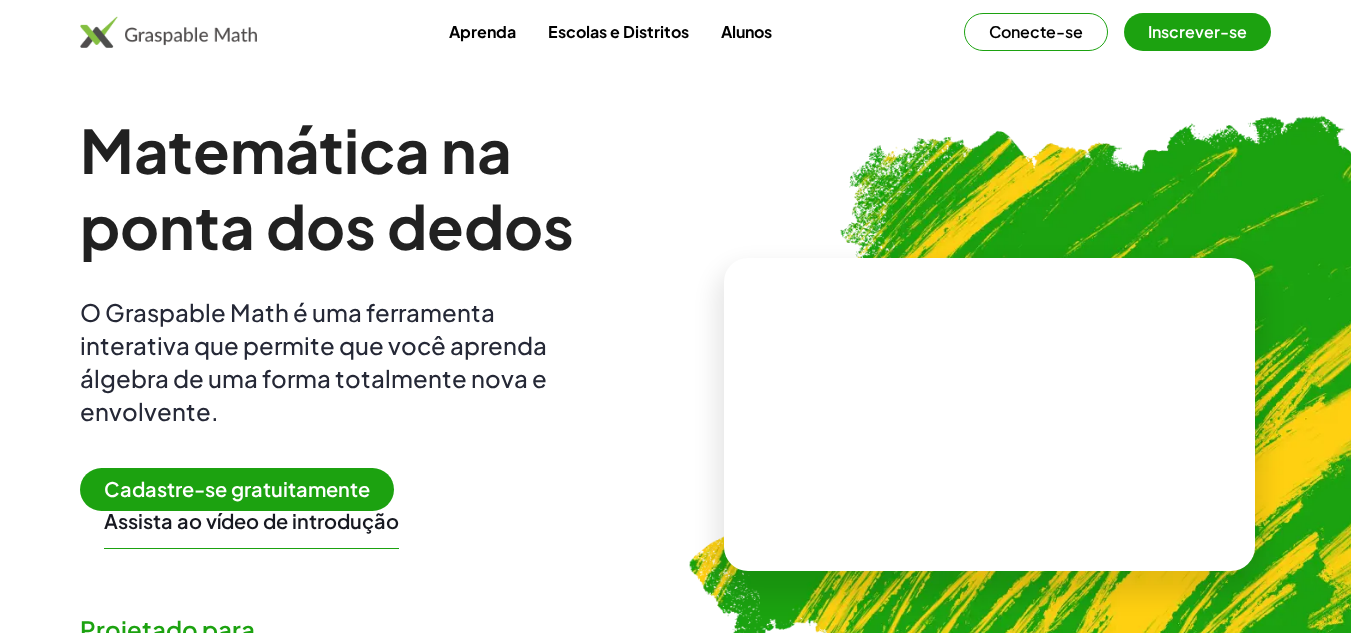 click on "Alunos" at bounding box center [746, 31] 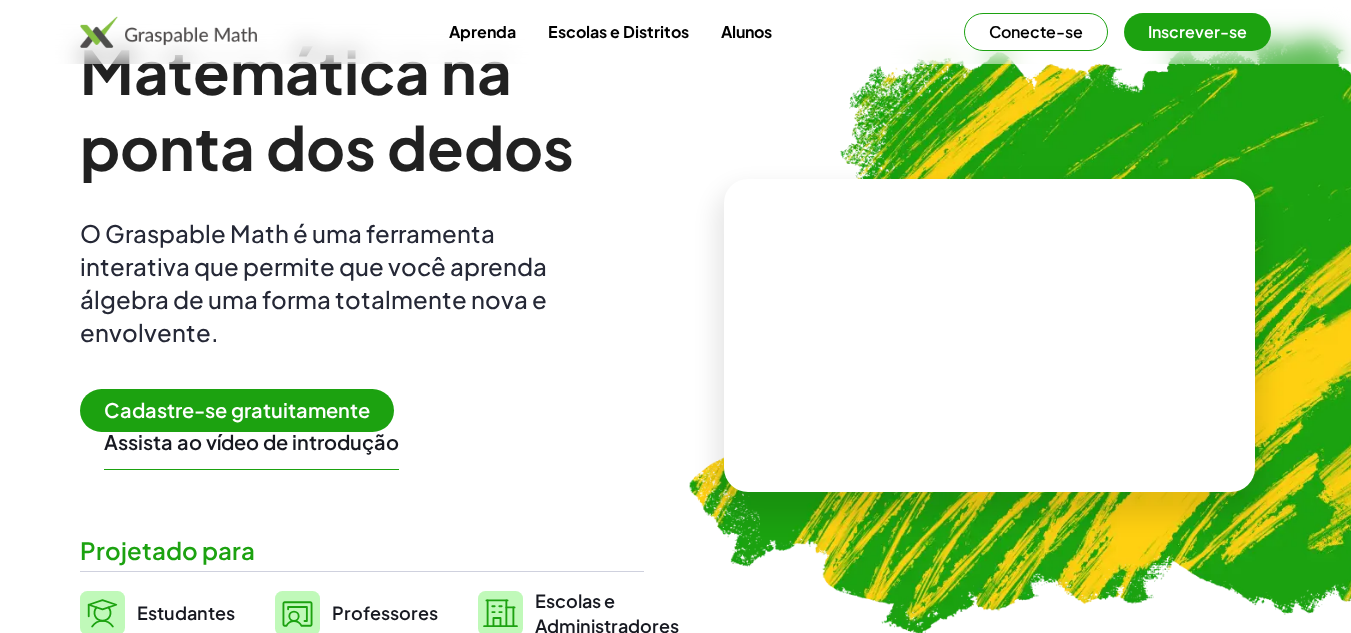 scroll, scrollTop: 200, scrollLeft: 0, axis: vertical 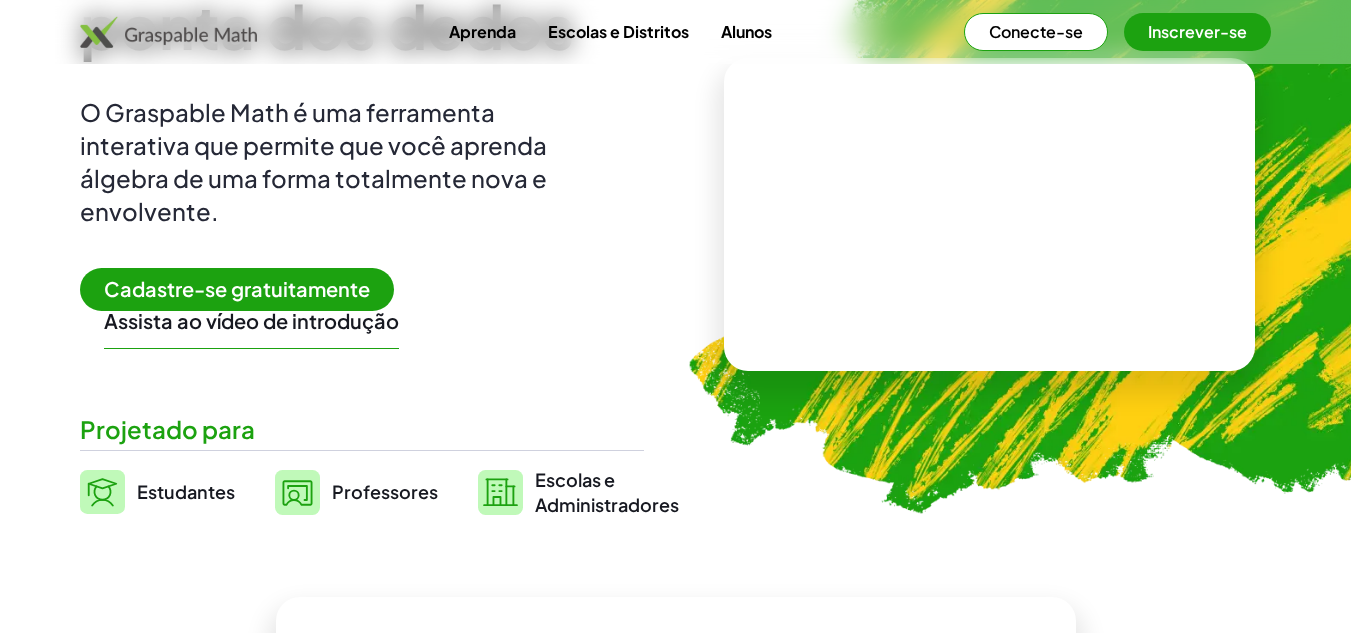 click on "Estudantes" at bounding box center (186, 491) 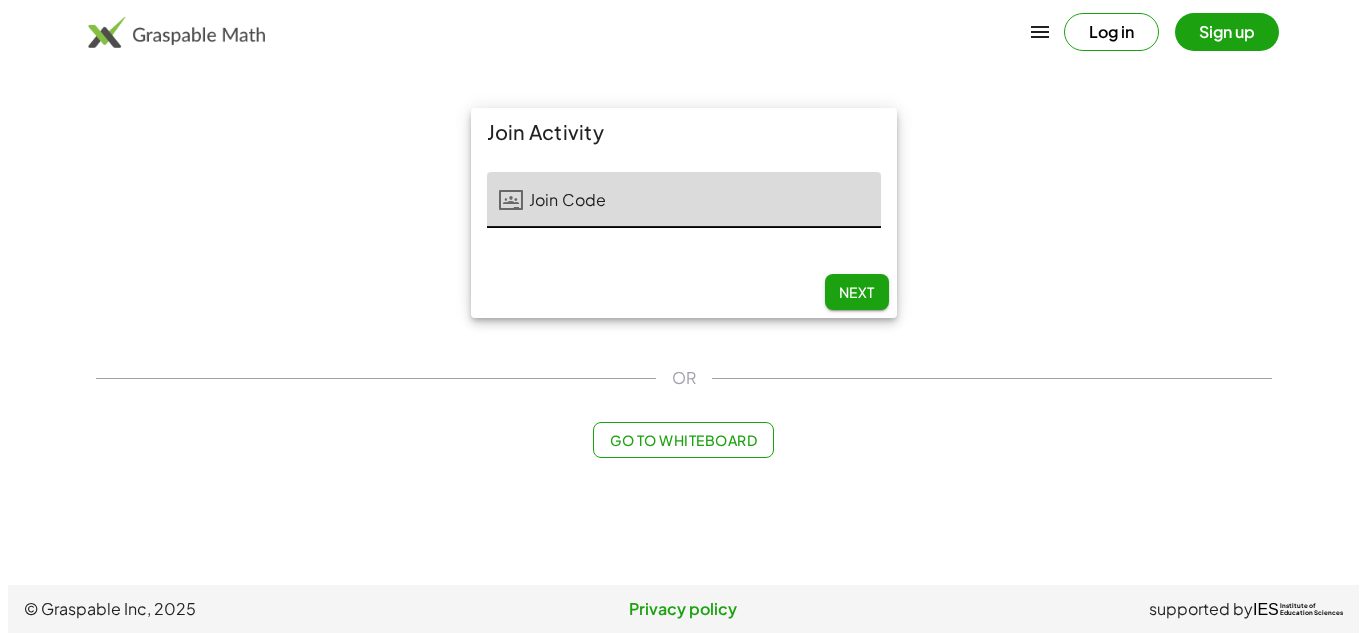 scroll, scrollTop: 0, scrollLeft: 0, axis: both 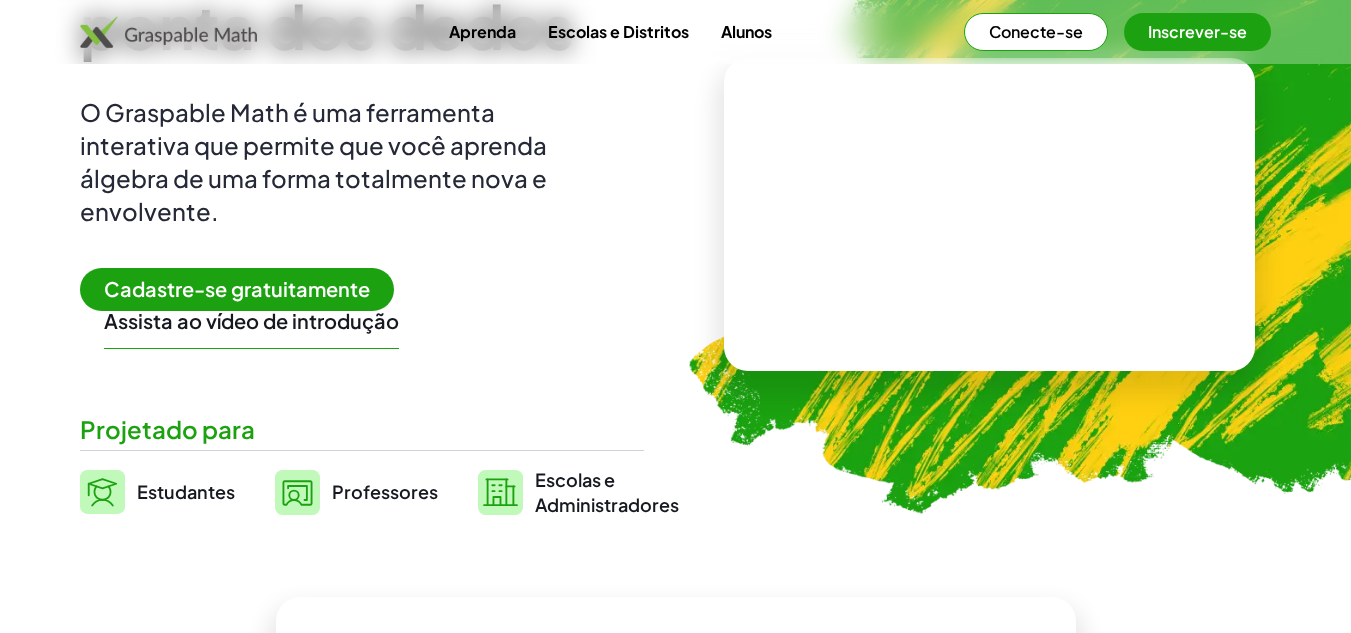 click on "Professores" at bounding box center (385, 491) 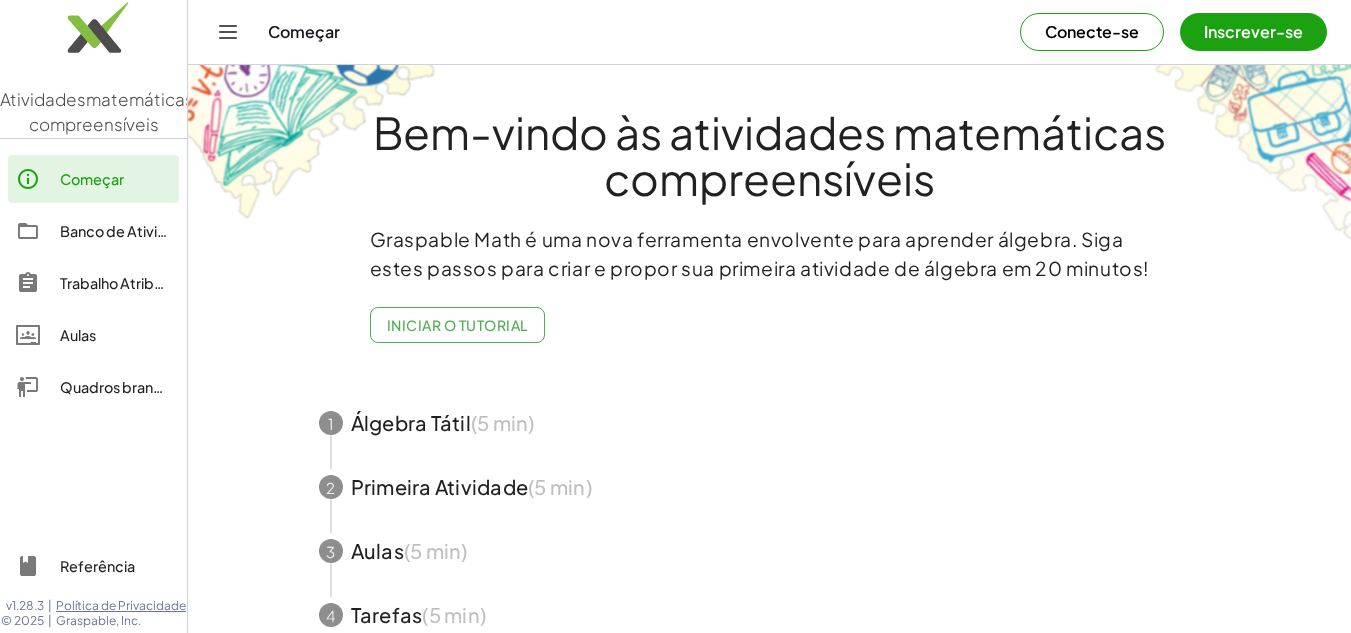 scroll, scrollTop: 100, scrollLeft: 0, axis: vertical 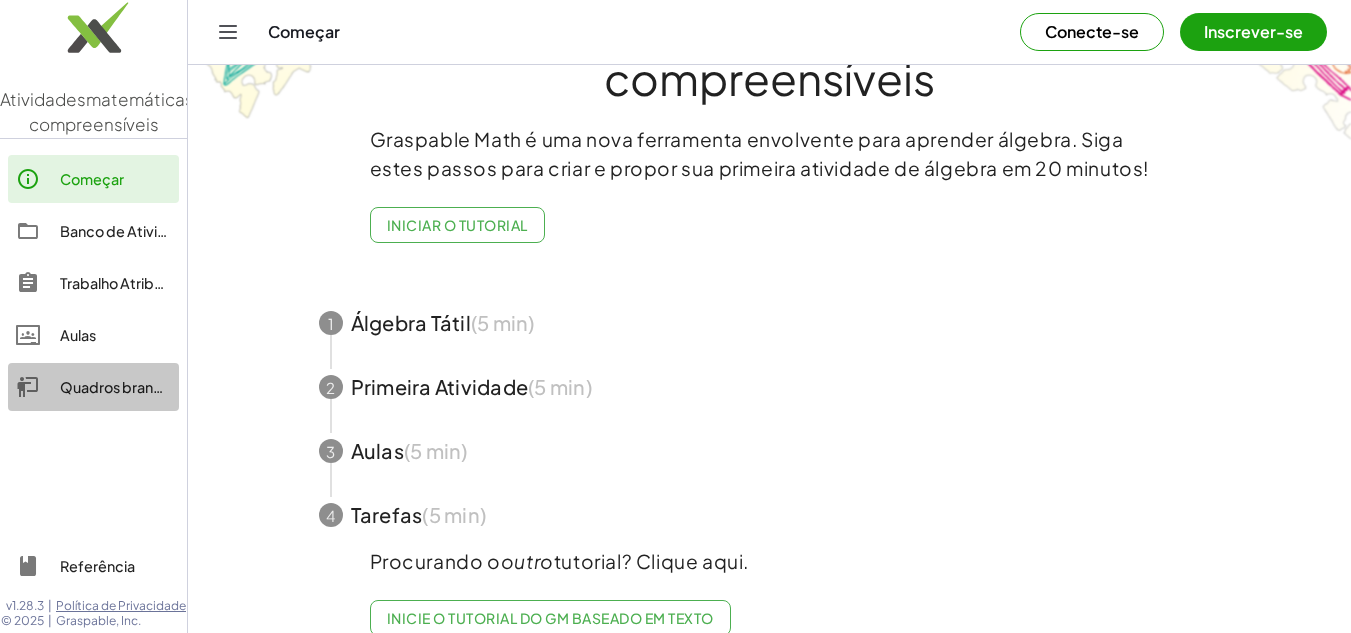 click on "Quadros brancos" 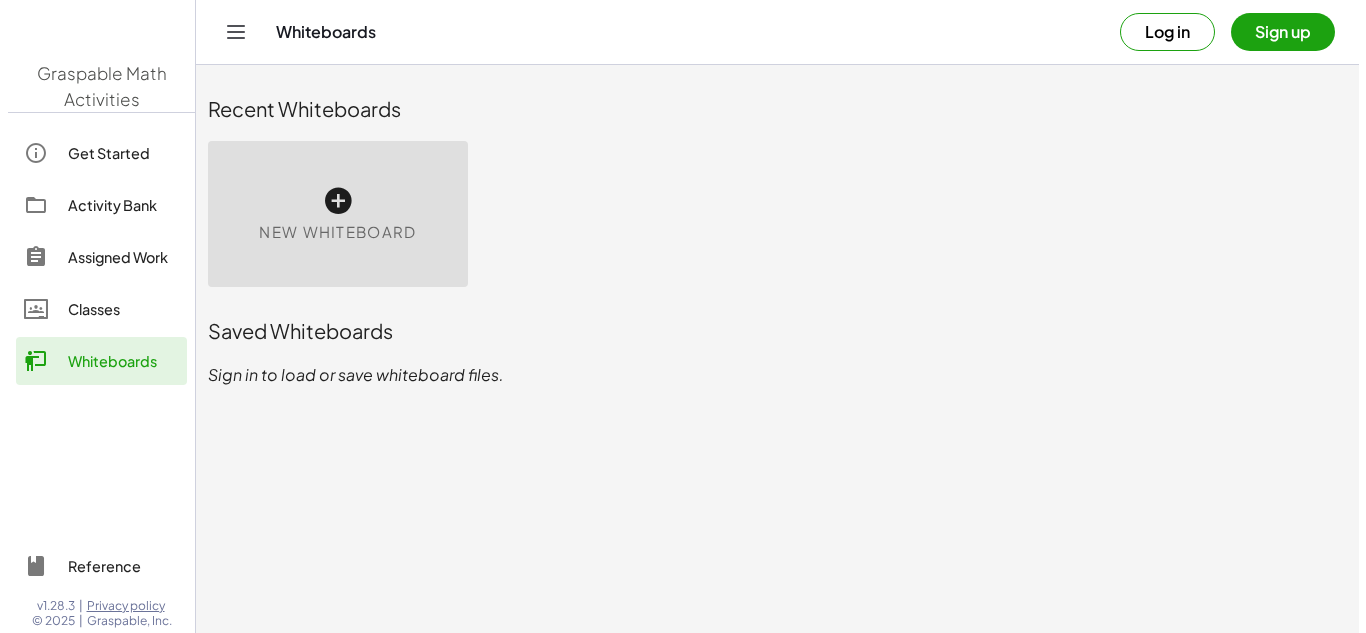 scroll, scrollTop: 0, scrollLeft: 0, axis: both 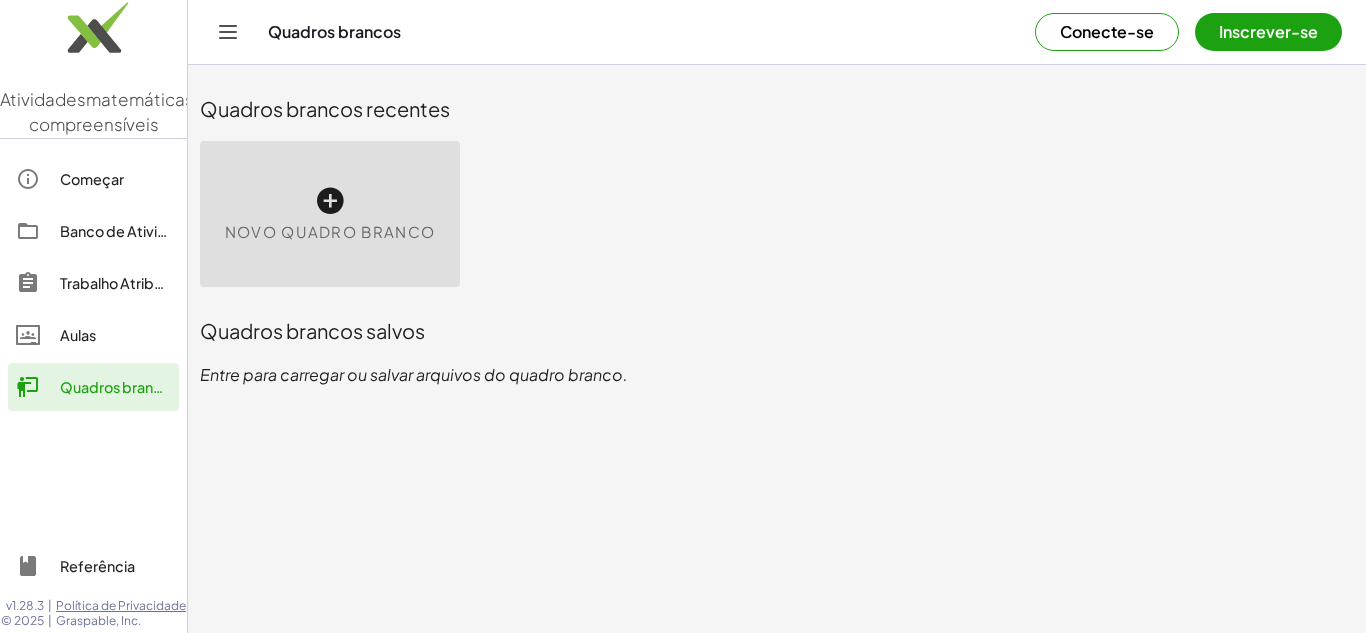 click on "Novo quadro branco" at bounding box center (330, 214) 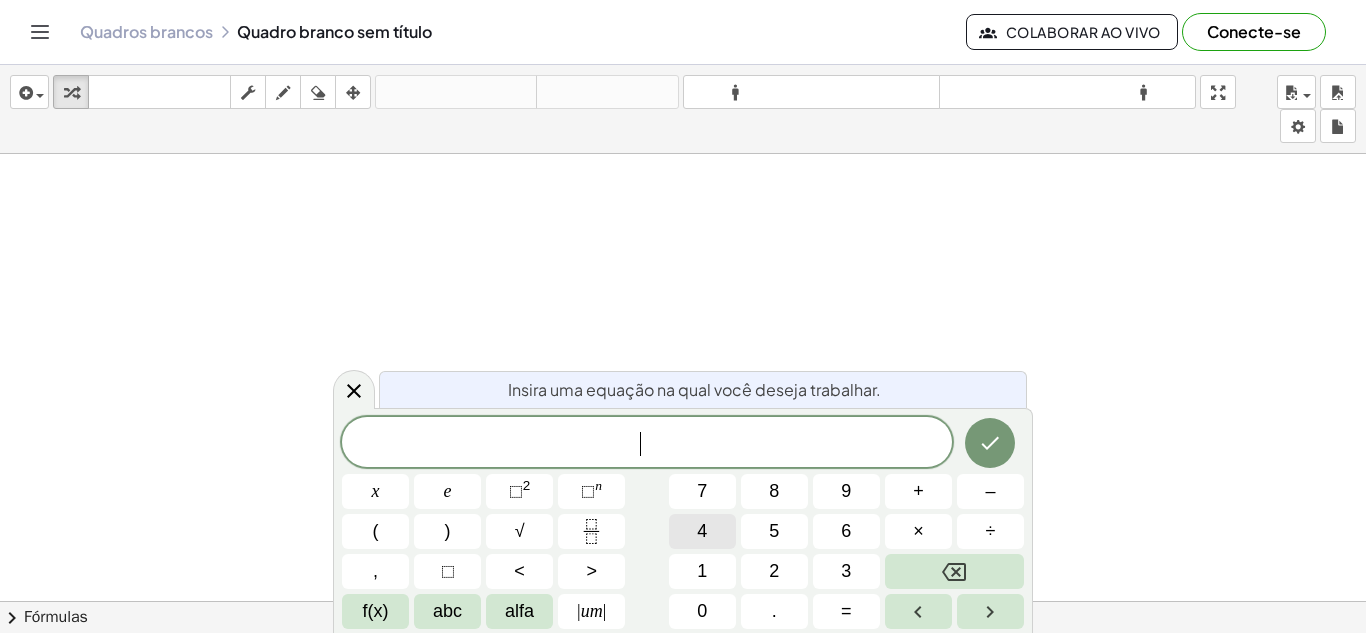 click on "4" at bounding box center (702, 531) 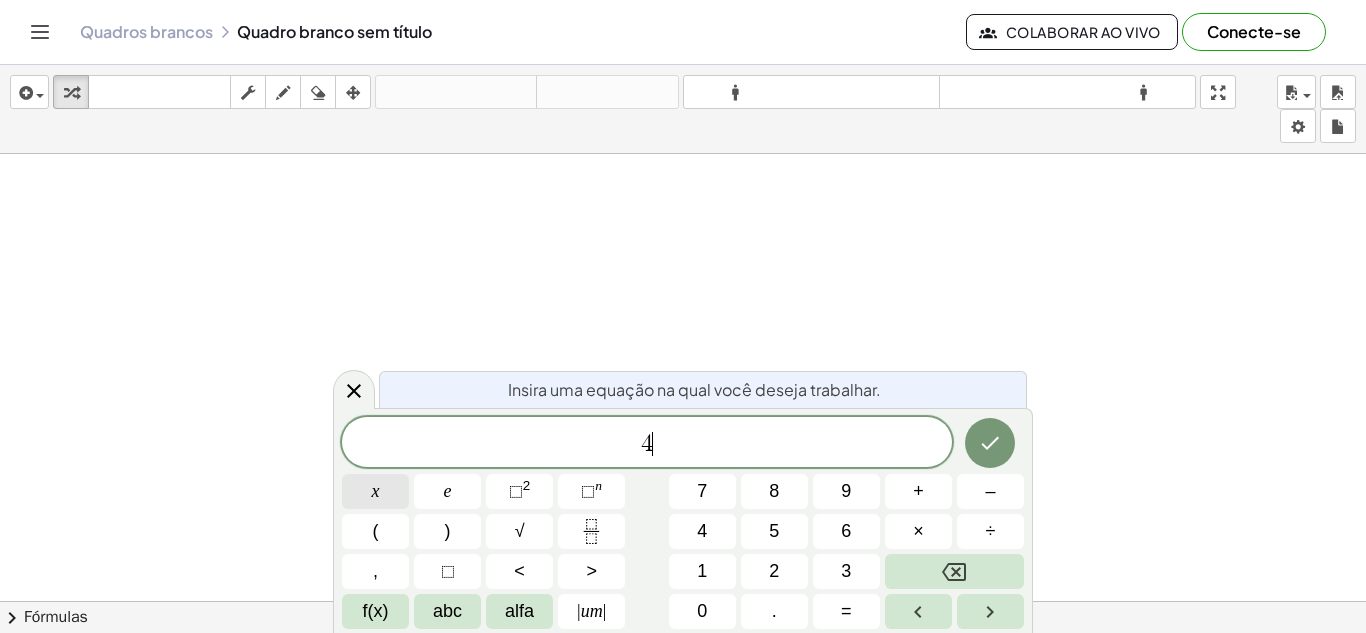 click on "x" at bounding box center [375, 491] 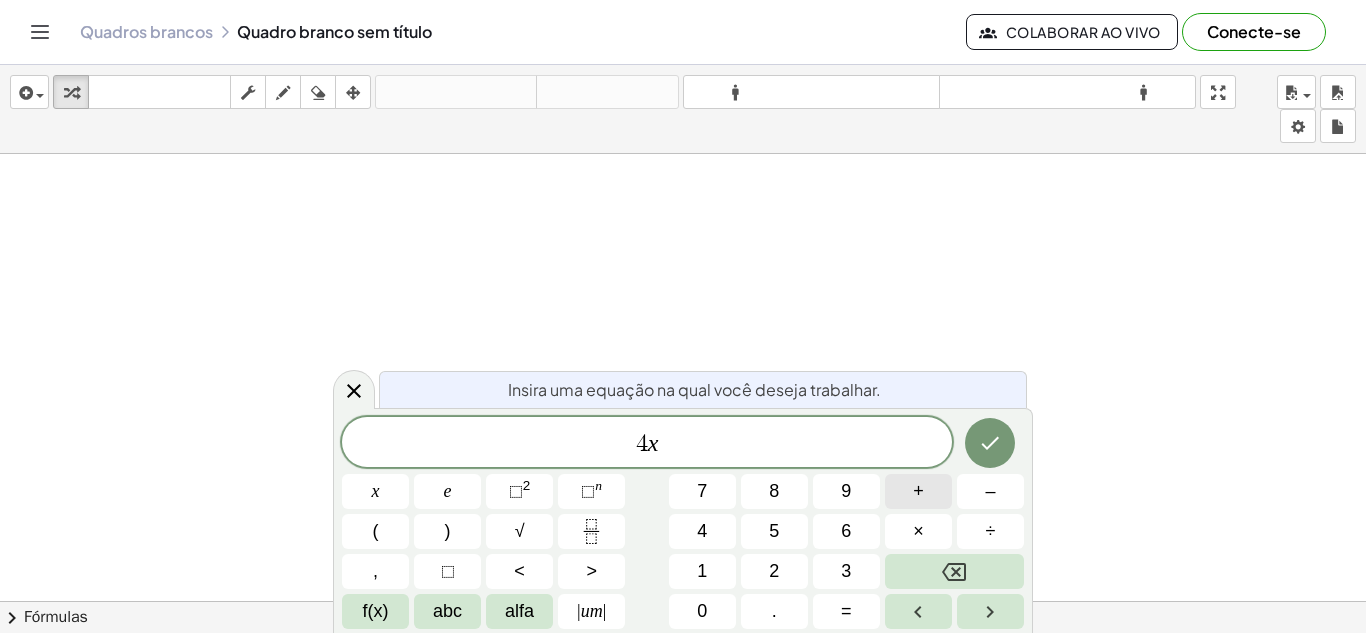 click on "+" at bounding box center (918, 491) 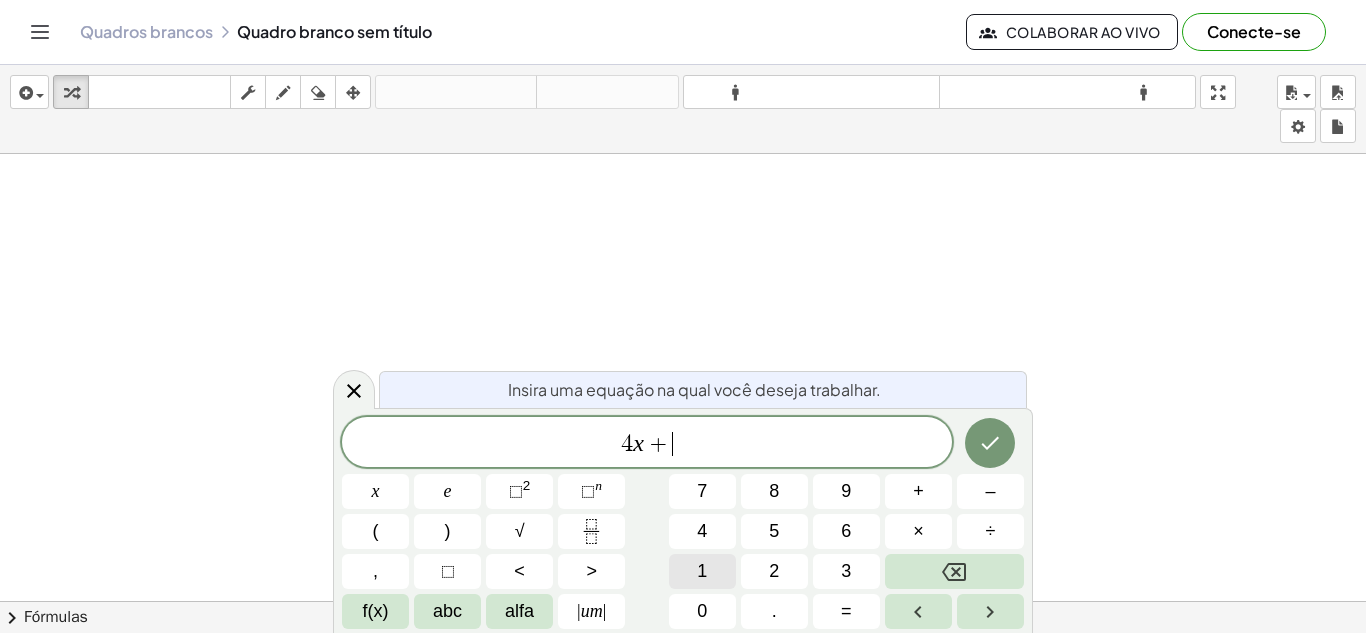 click on "1" at bounding box center [702, 571] 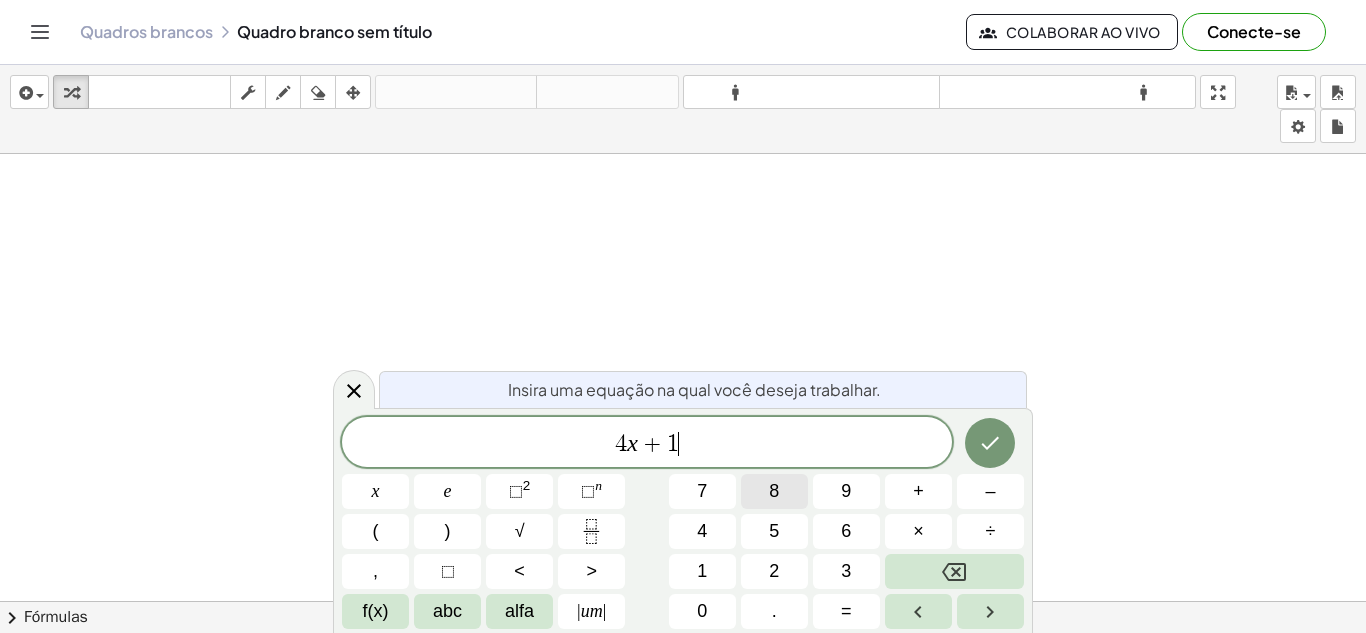 click on "8" at bounding box center (774, 491) 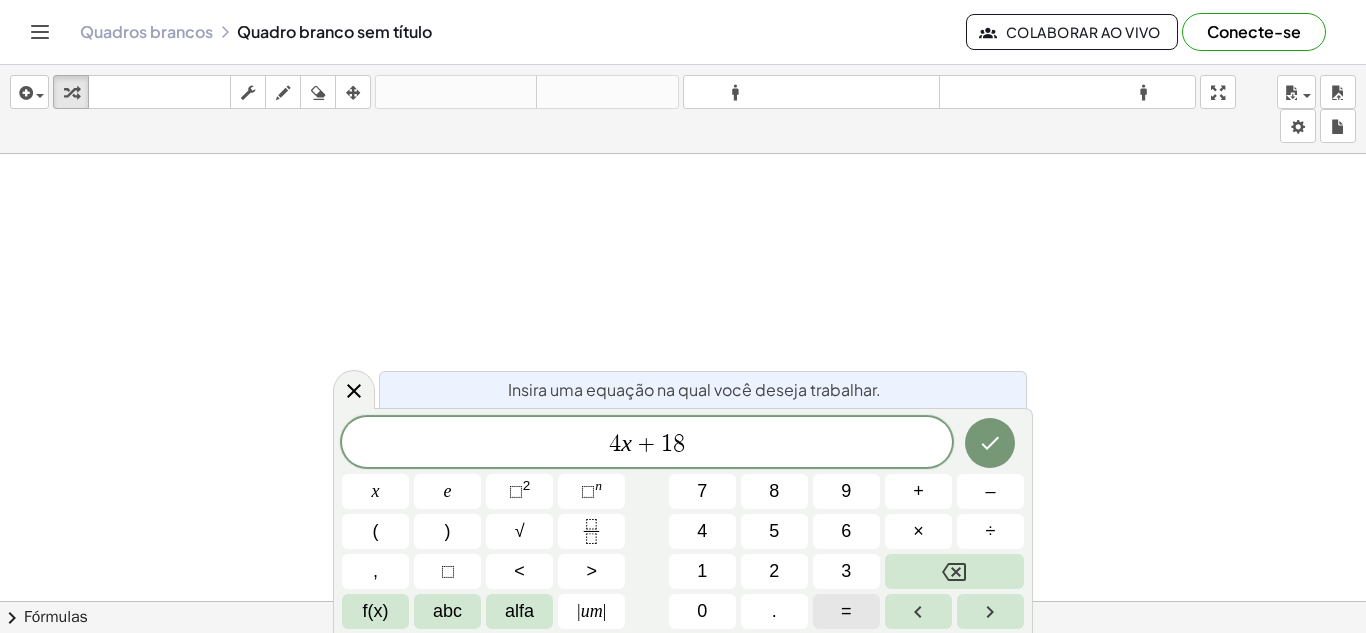 click on "=" at bounding box center (846, 611) 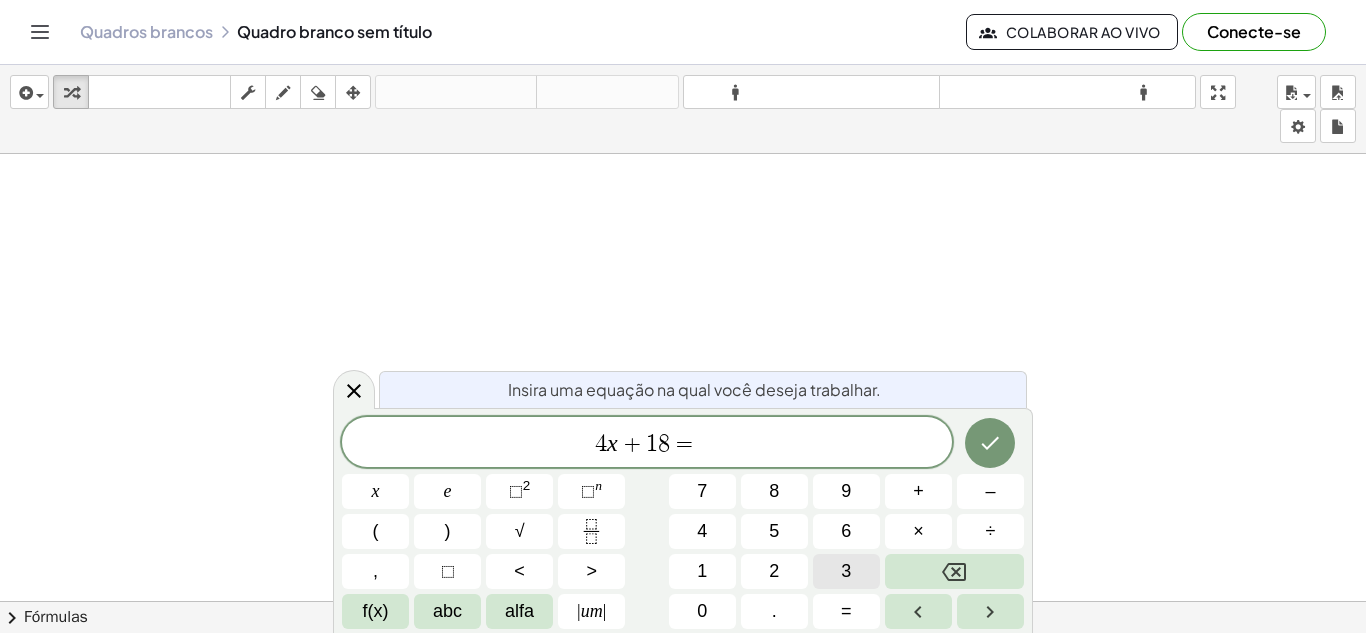 click on "3" at bounding box center [846, 571] 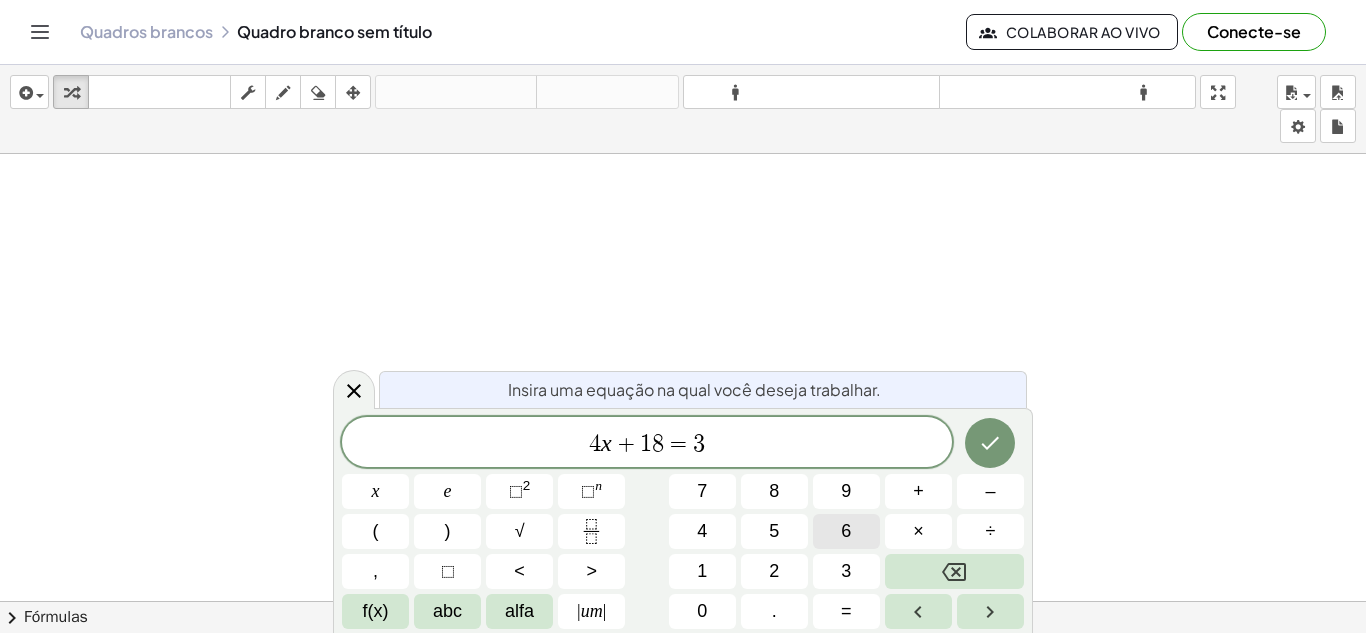 click on "6" at bounding box center [846, 531] 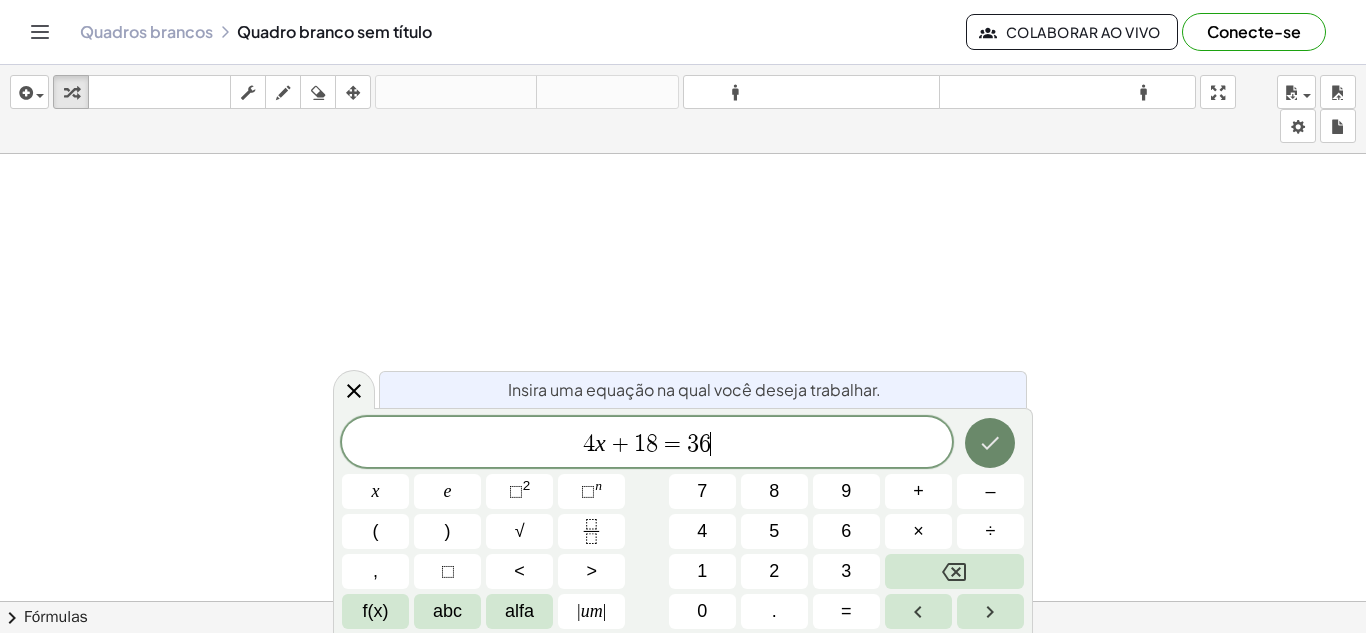 click 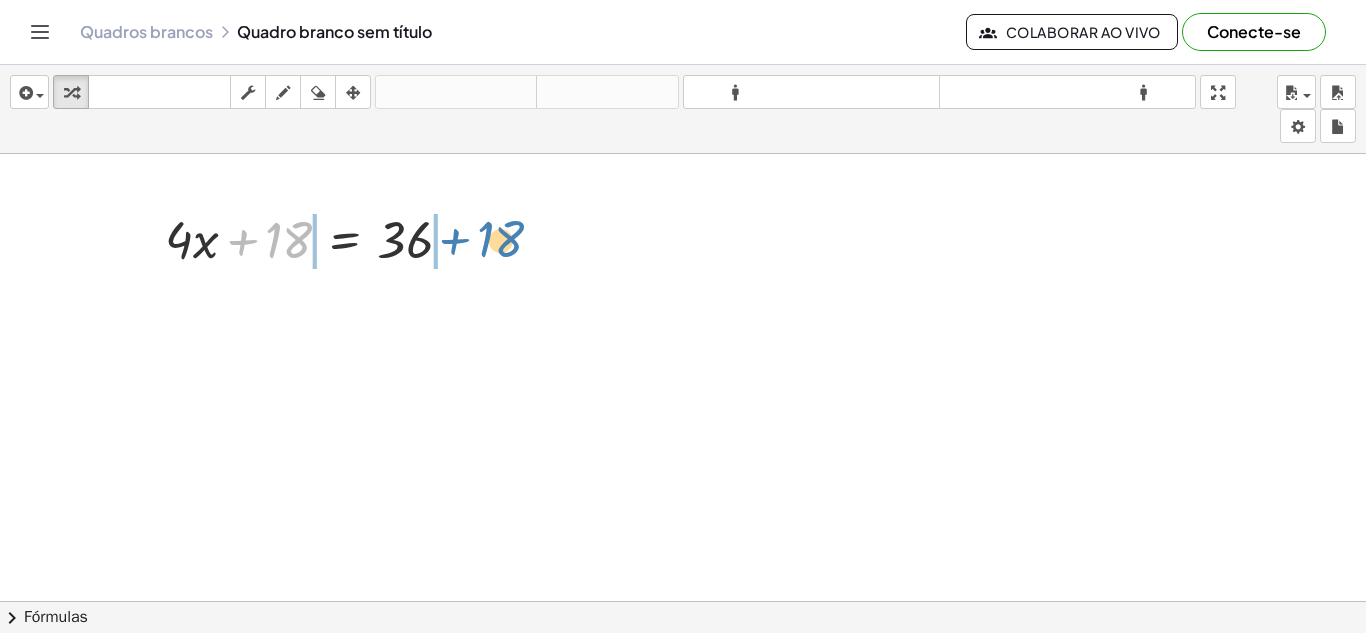 drag, startPoint x: 293, startPoint y: 236, endPoint x: 505, endPoint y: 233, distance: 212.02122 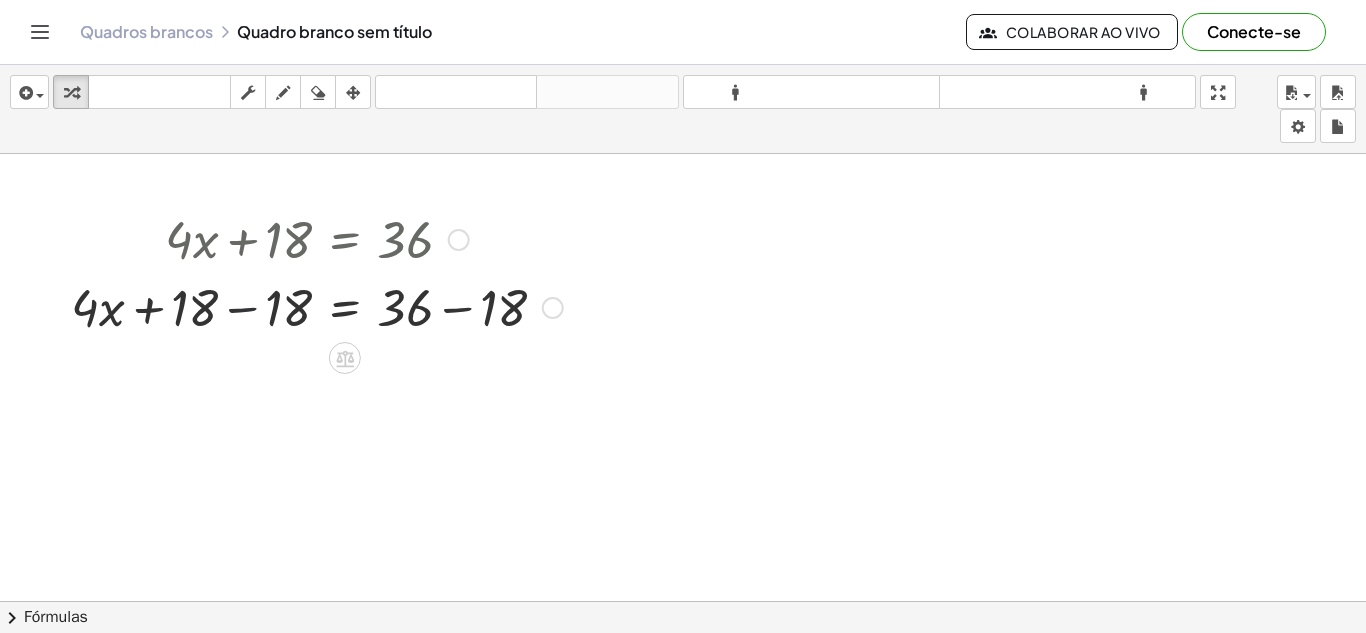 click at bounding box center [317, 306] 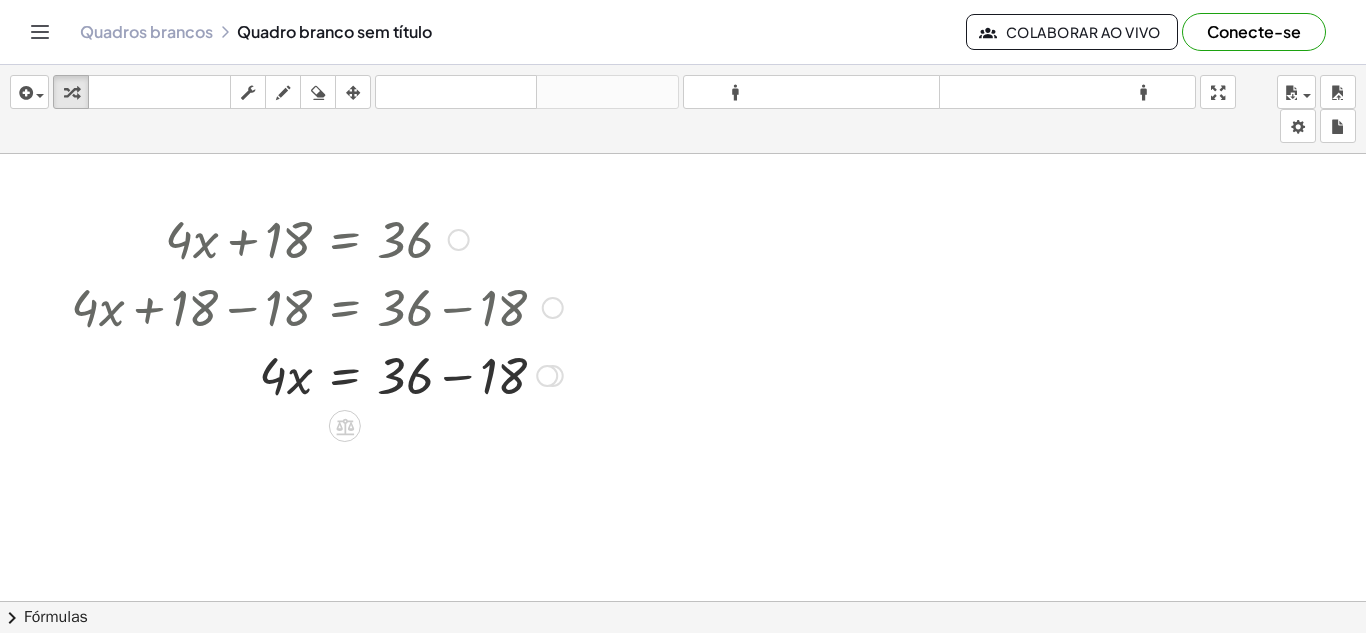 click at bounding box center (317, 374) 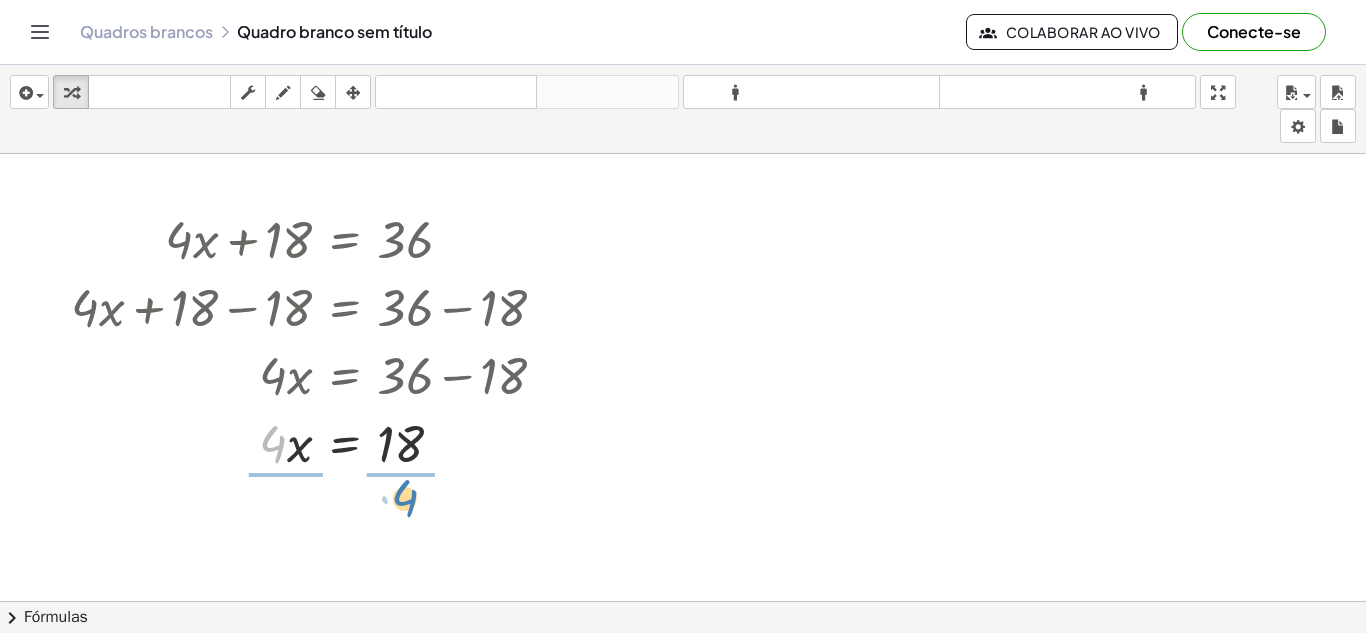 drag, startPoint x: 273, startPoint y: 443, endPoint x: 396, endPoint y: 506, distance: 138.19551 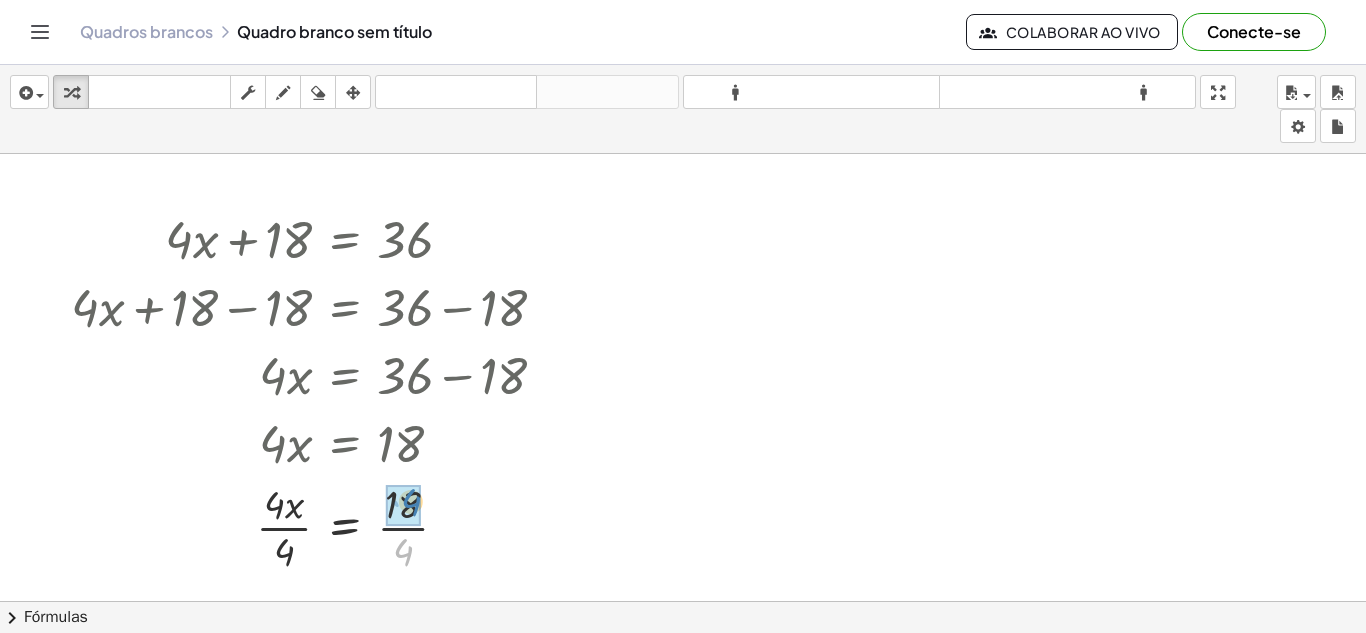 drag, startPoint x: 407, startPoint y: 543, endPoint x: 415, endPoint y: 493, distance: 50.635956 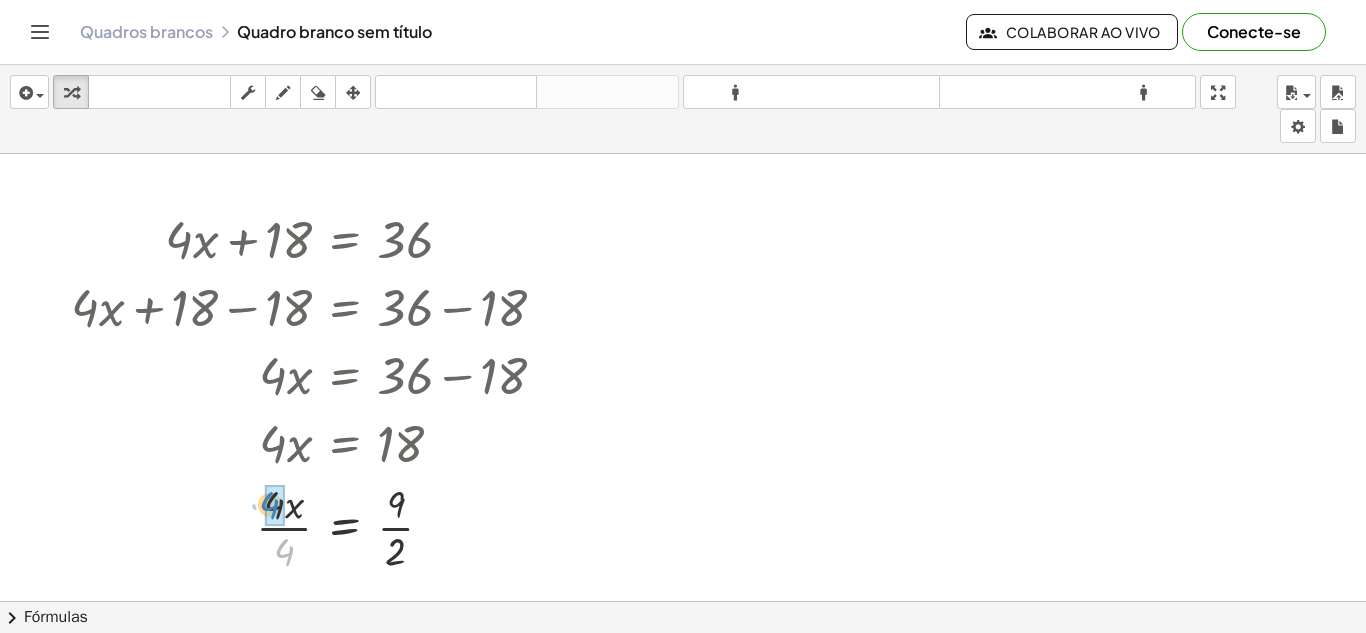 drag, startPoint x: 286, startPoint y: 549, endPoint x: 271, endPoint y: 502, distance: 49.335587 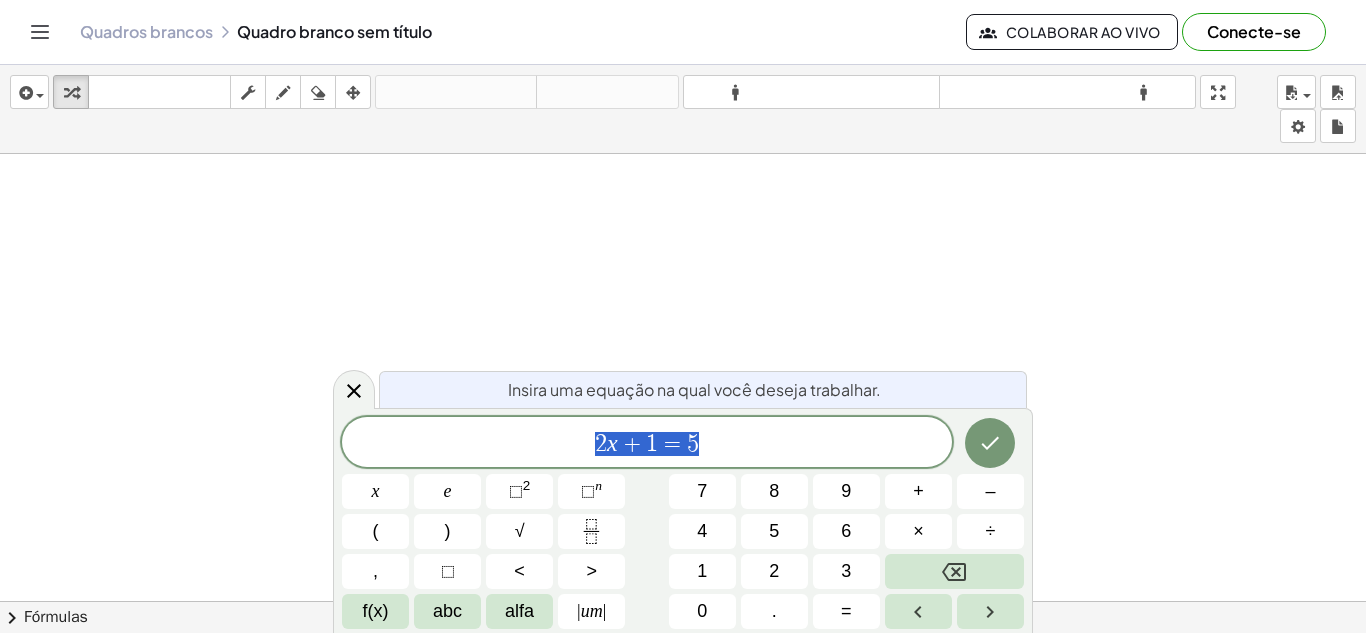 scroll, scrollTop: 0, scrollLeft: 0, axis: both 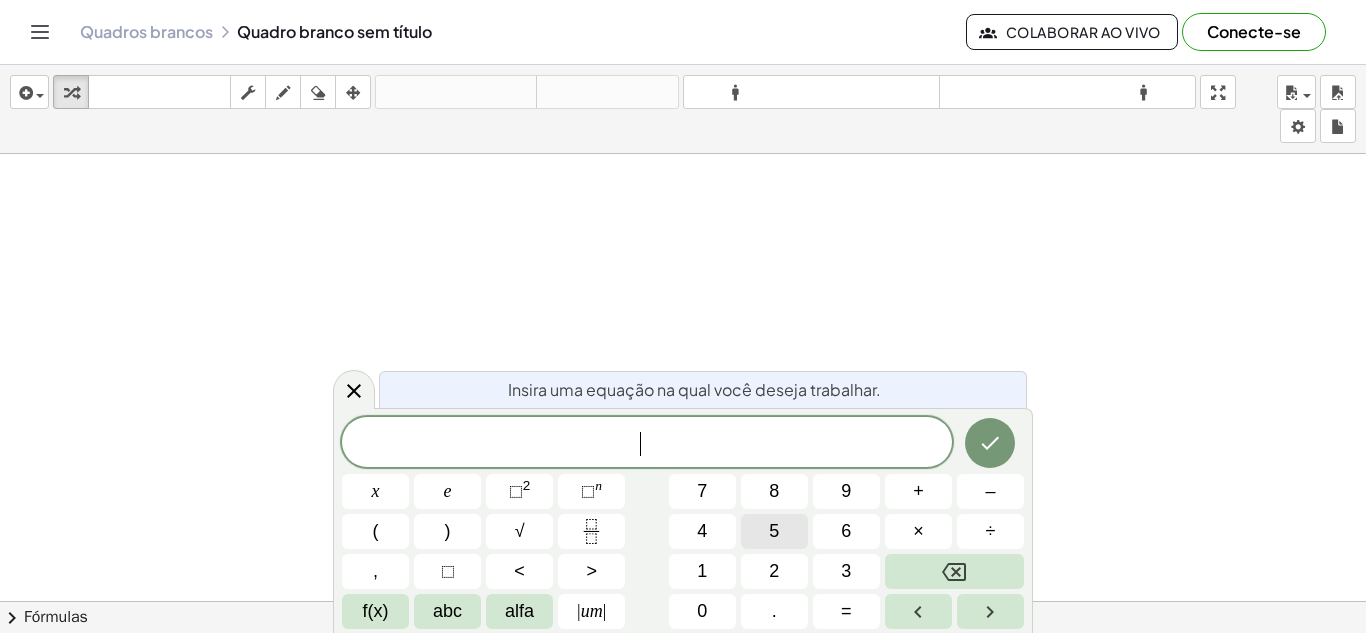 click on "5" at bounding box center (774, 531) 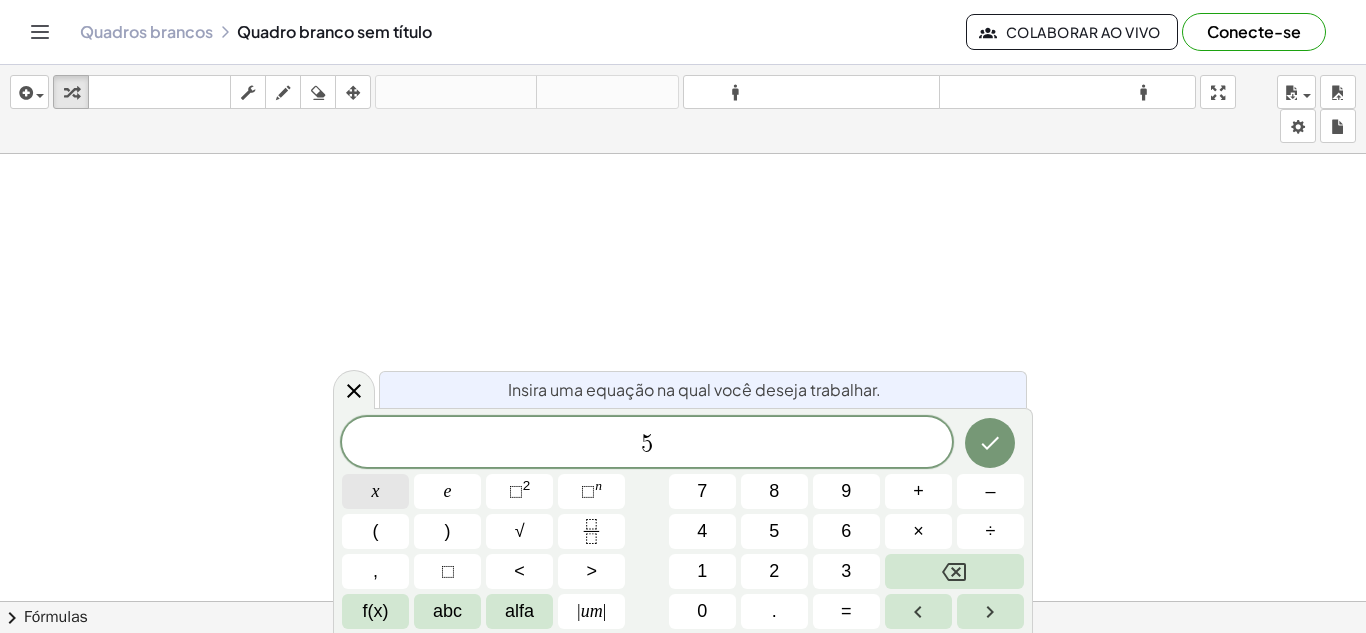 click on "x" at bounding box center [375, 491] 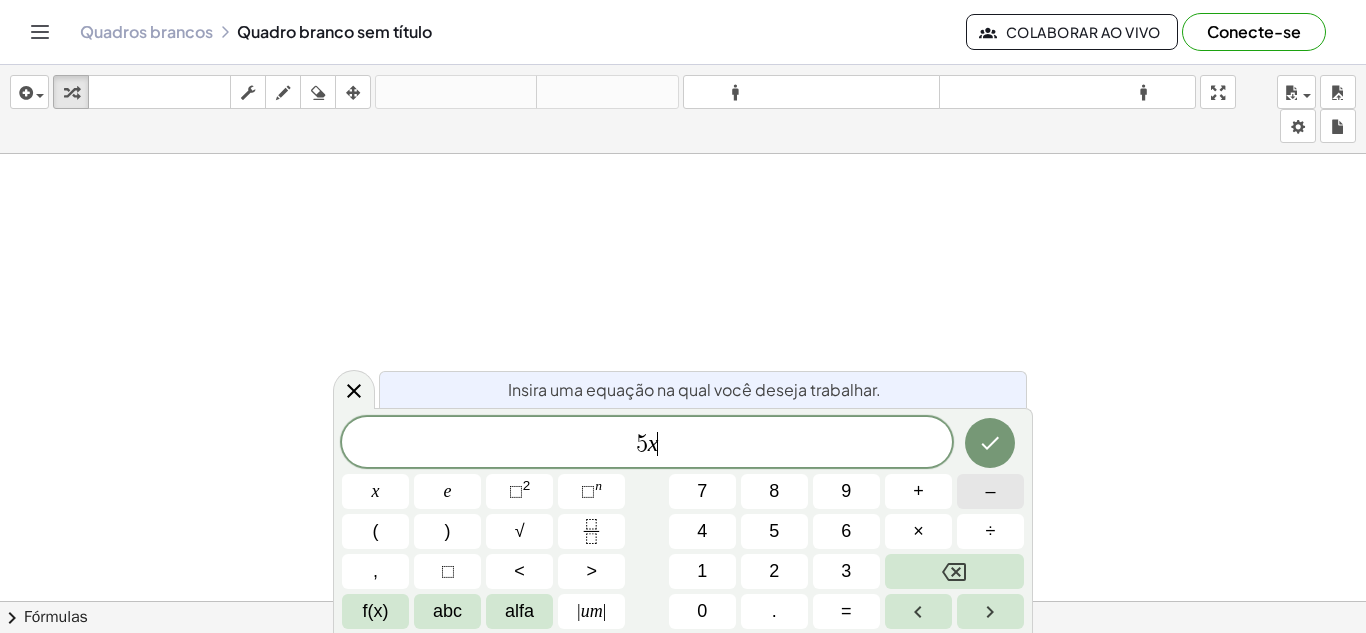 click on "–" at bounding box center [990, 491] 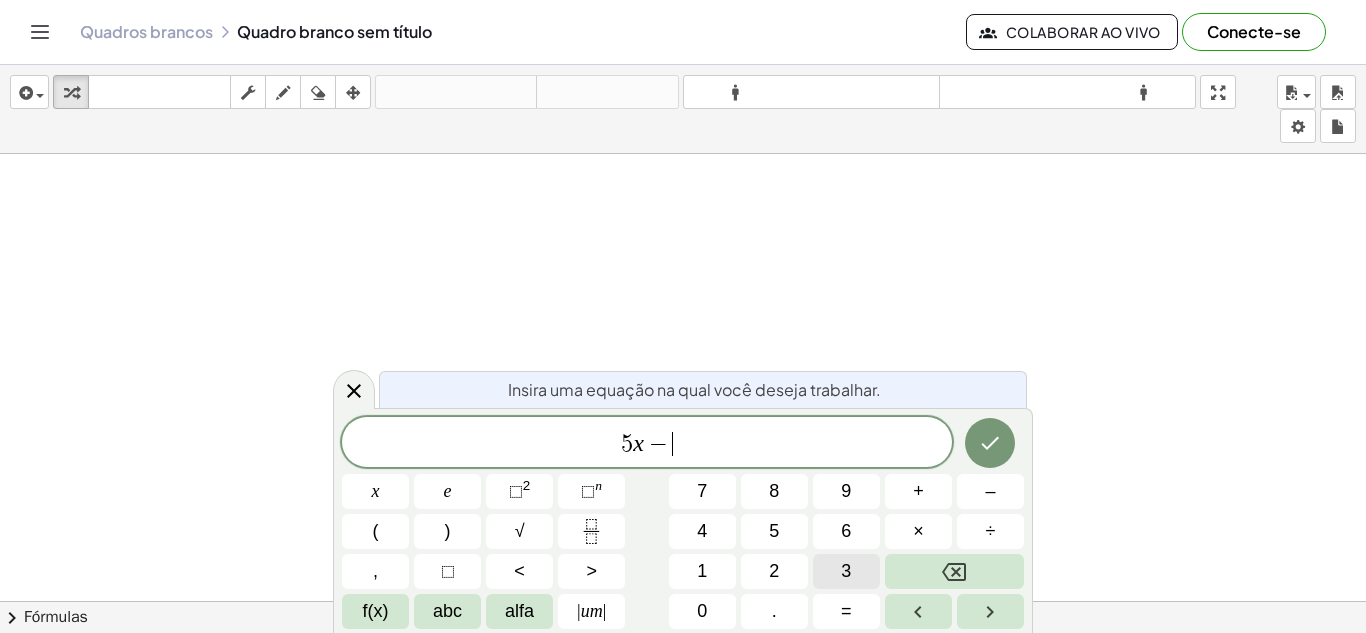 click on "3" at bounding box center [846, 571] 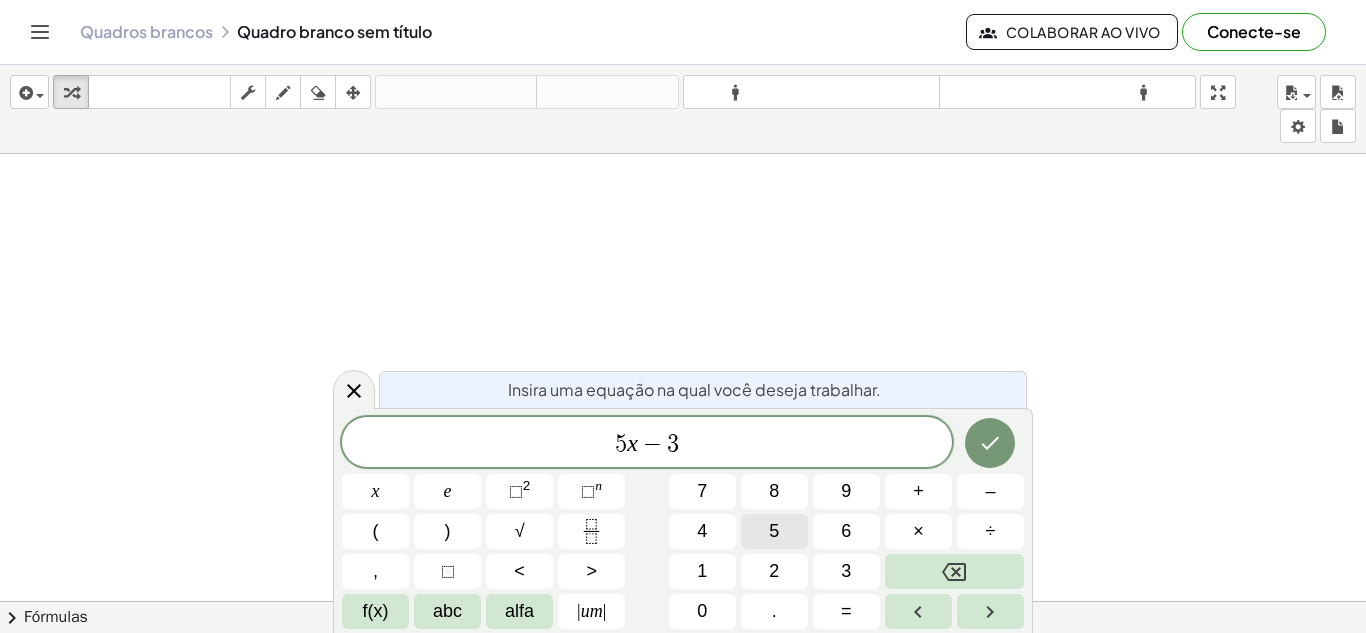 click on "5" at bounding box center (774, 531) 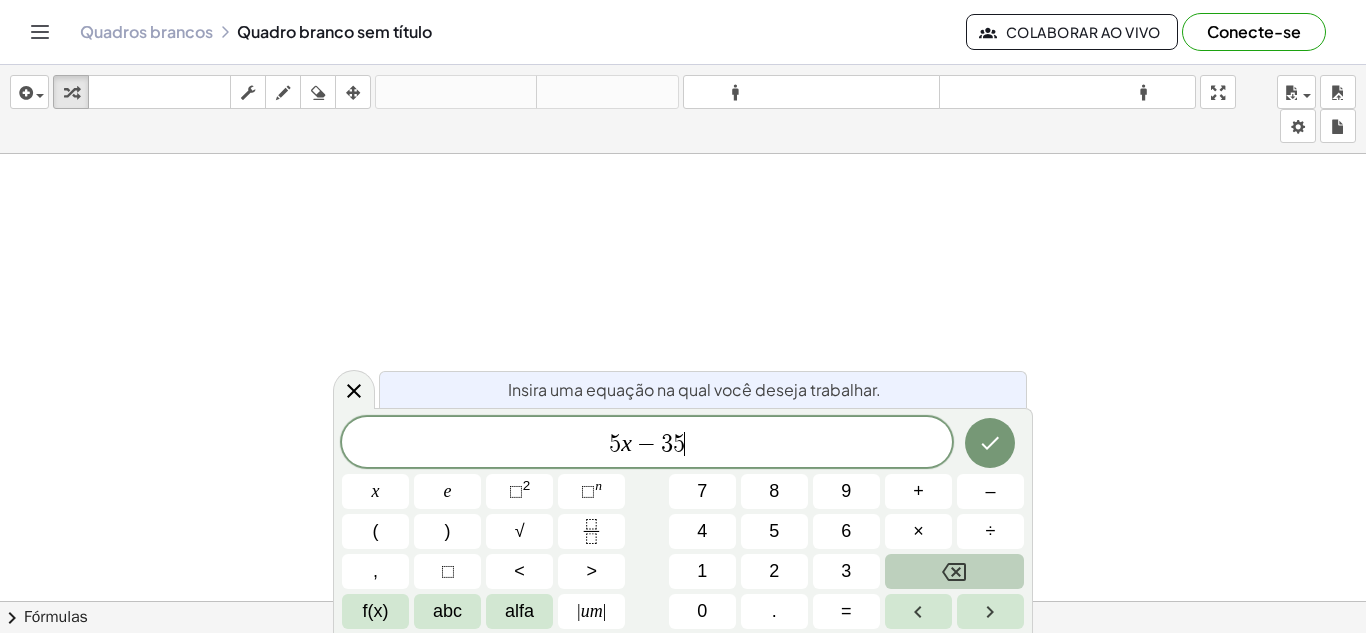 click on "5 x − 3 5 ​ x e ⬚  2 ⬚  n 7 8 9 + – ( ) √ 4 5 6 × ÷ , ⬚ < > 1 2 3 f(x) abc alfa |  um  | 0 . =" at bounding box center (683, 523) 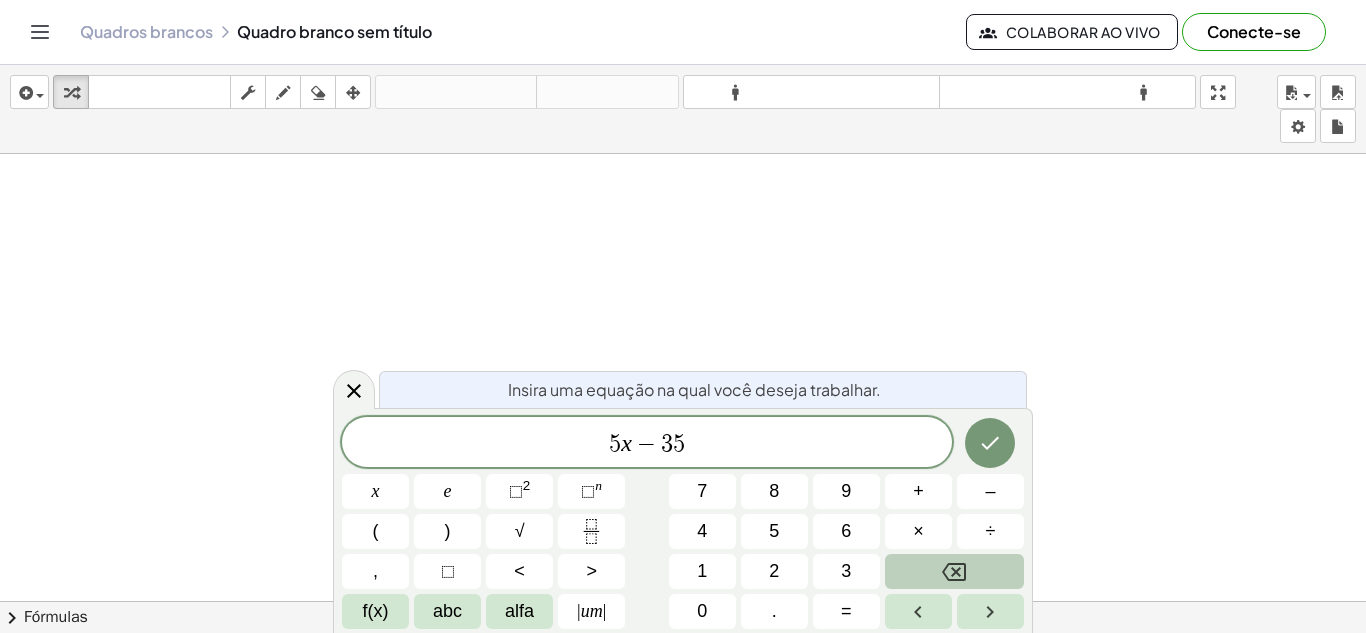 click at bounding box center [954, 571] 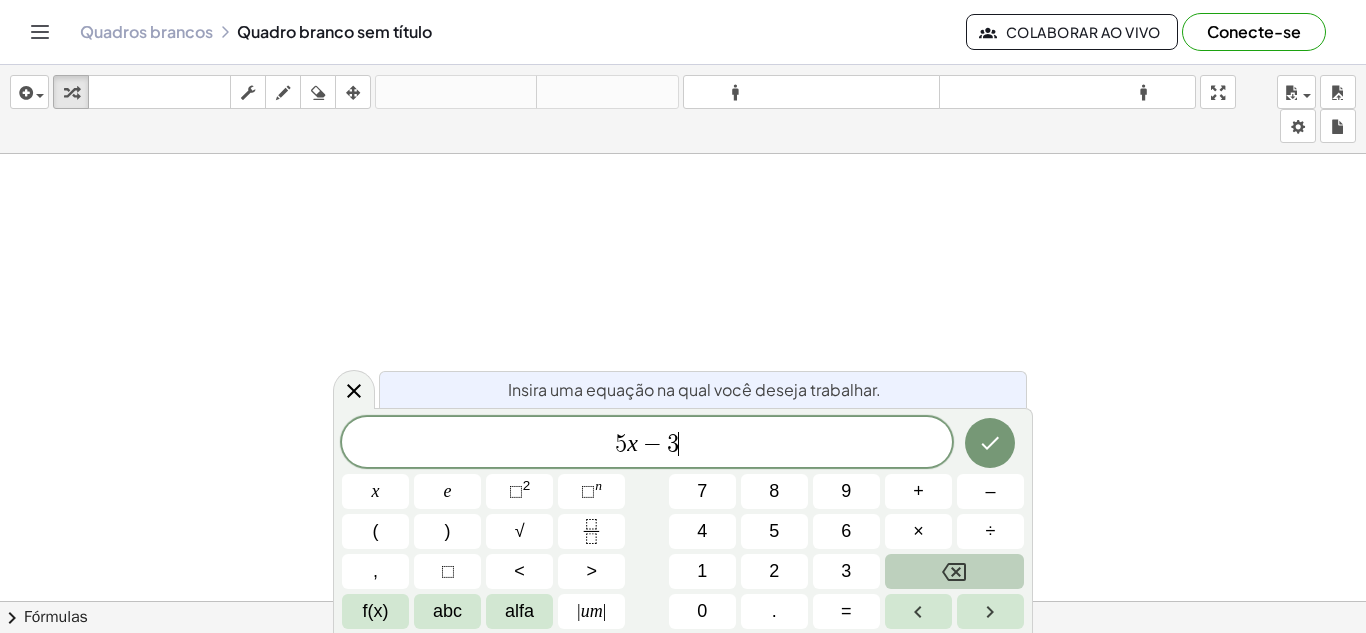 click at bounding box center (954, 571) 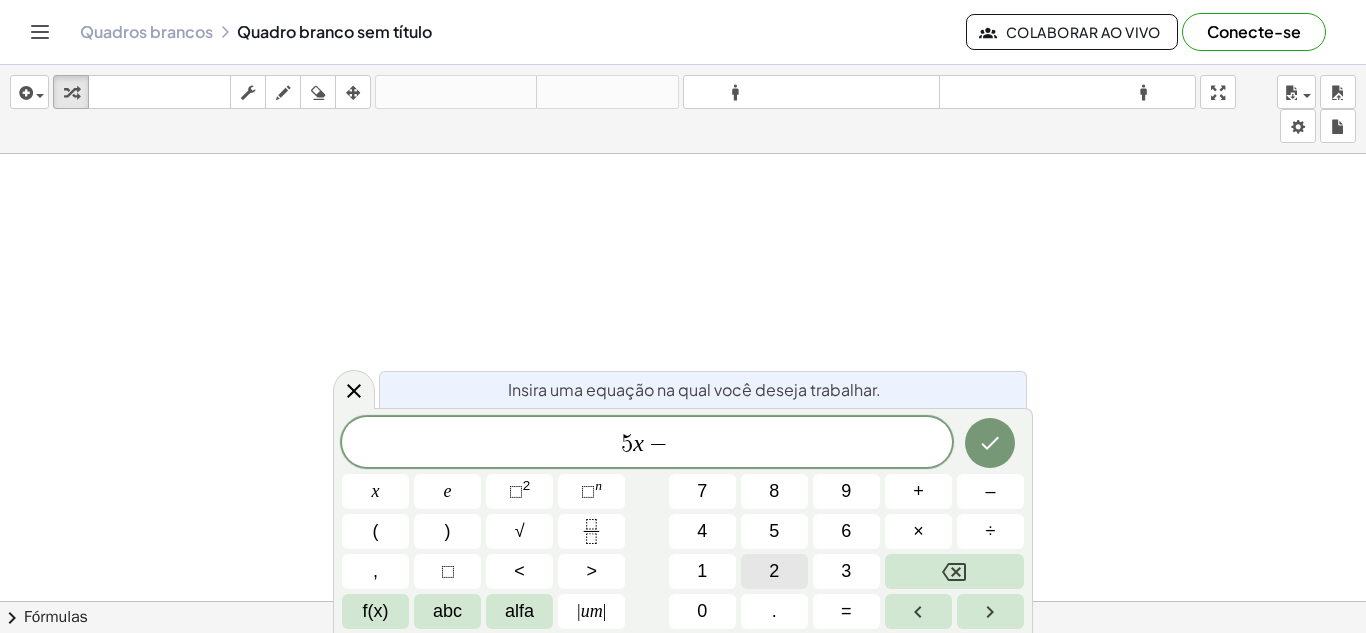 click on "2" at bounding box center [774, 571] 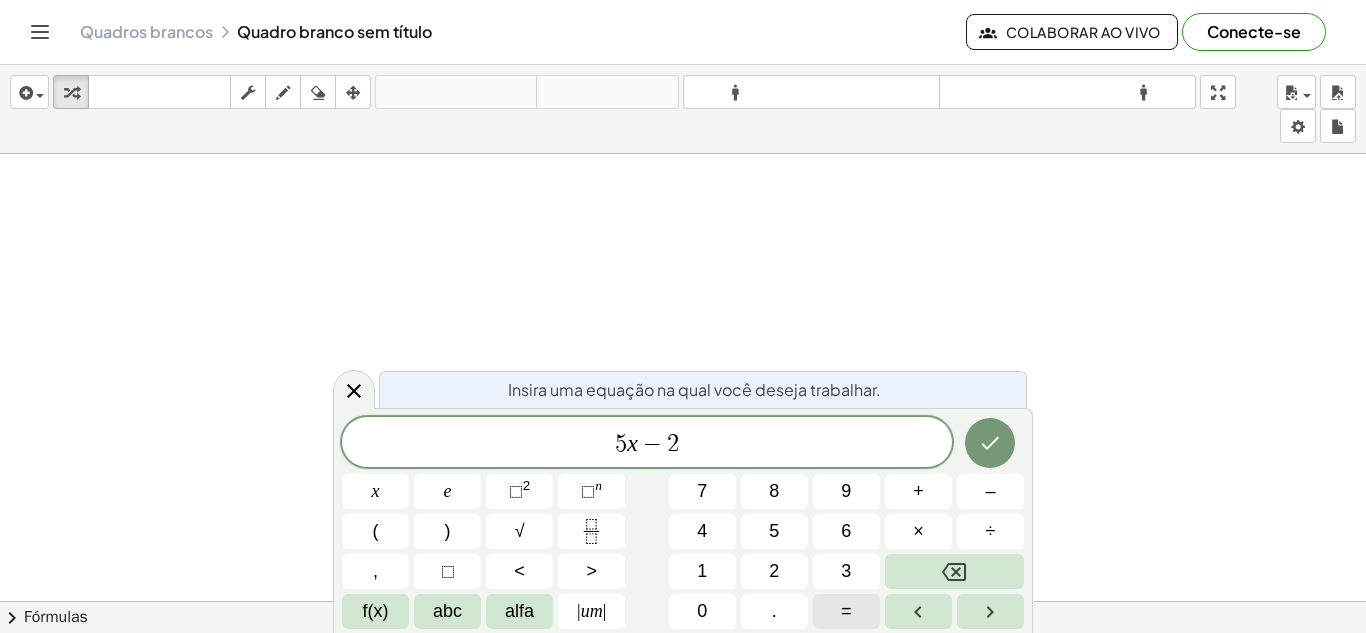 click on "=" at bounding box center (846, 611) 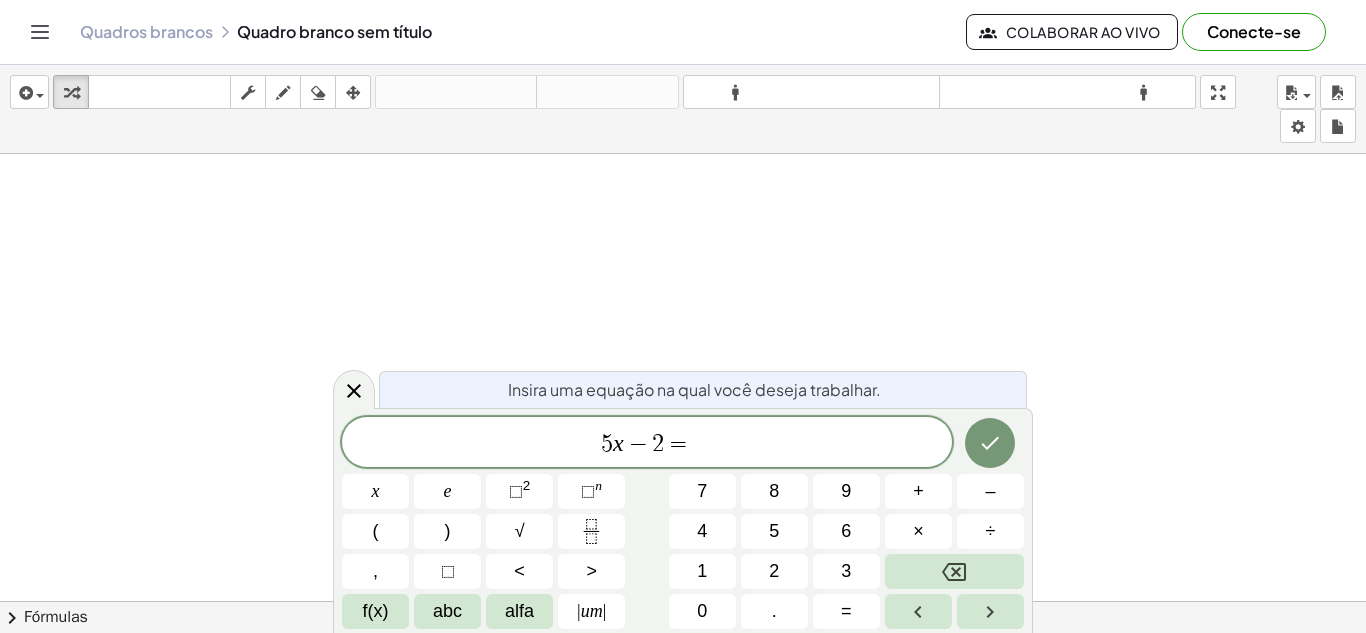 click on "5 x − 2 = ​ x e ⬚  2 ⬚  n 7 8 9 + – ( ) √ 4 5 6 × ÷ , ⬚ < > 1 2 3 f(x) abc alfa |  um  | 0 . =" at bounding box center (683, 523) 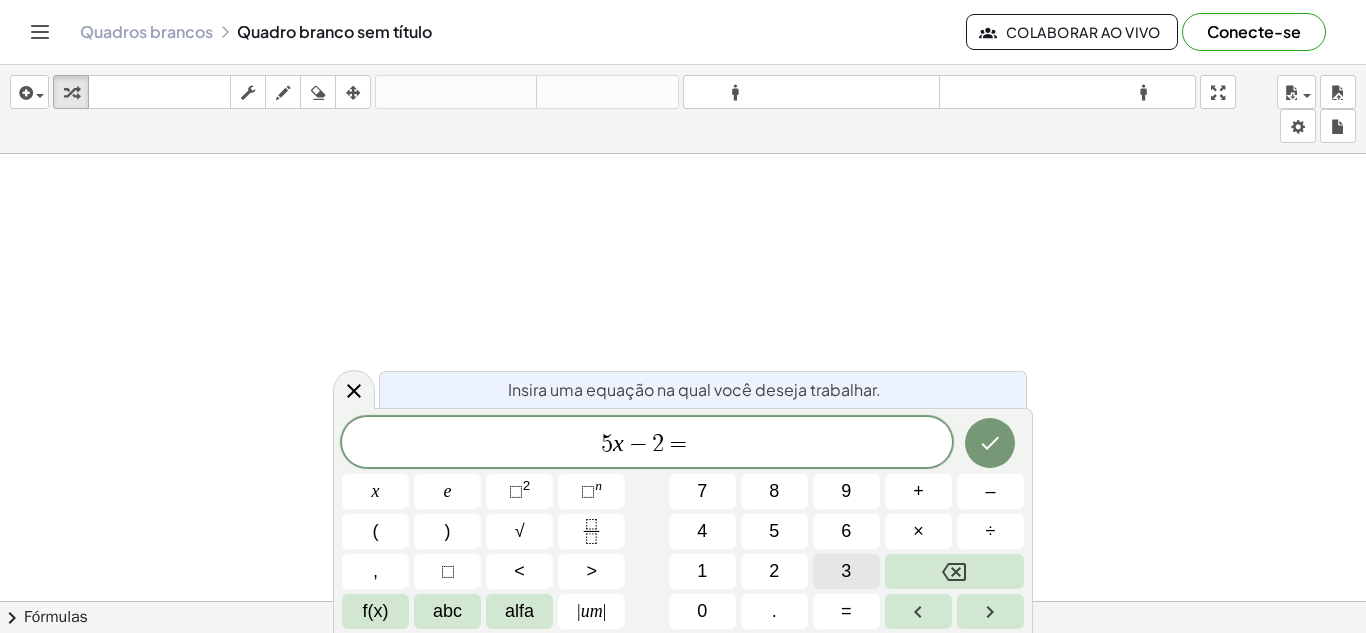 click on "3" at bounding box center (846, 571) 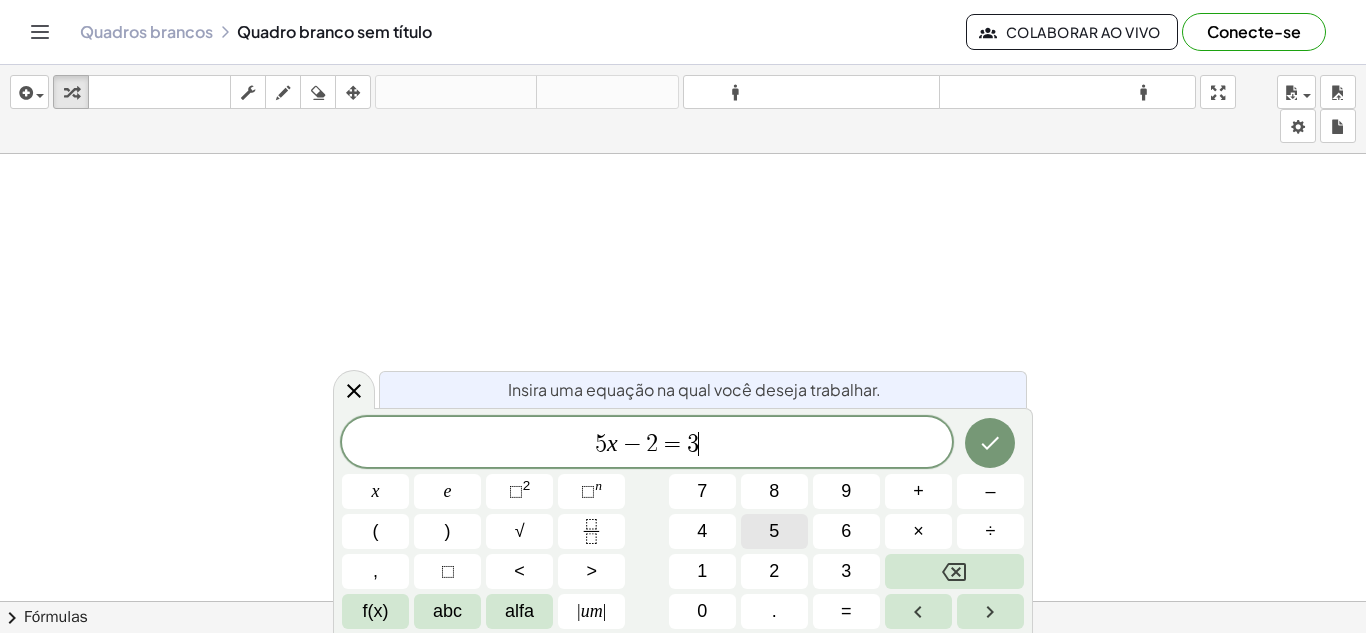 click on "5" at bounding box center [774, 531] 